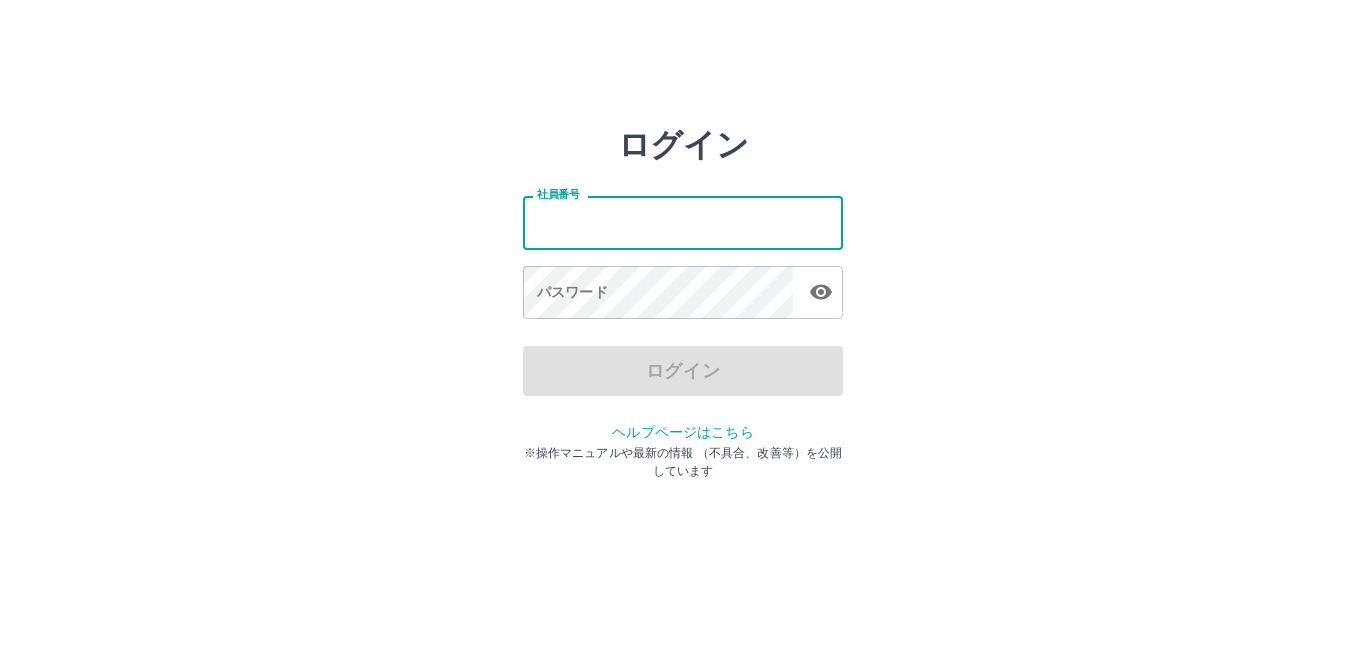 scroll, scrollTop: 0, scrollLeft: 0, axis: both 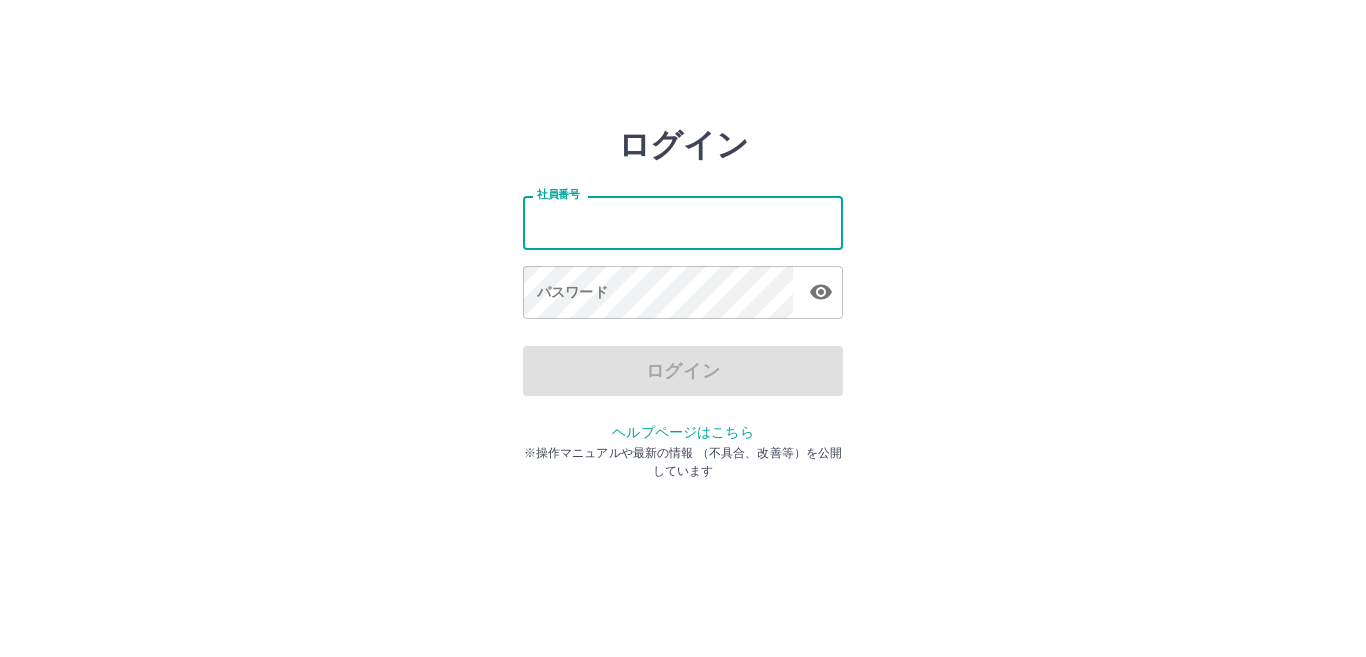 click on "社員番号" at bounding box center (683, 222) 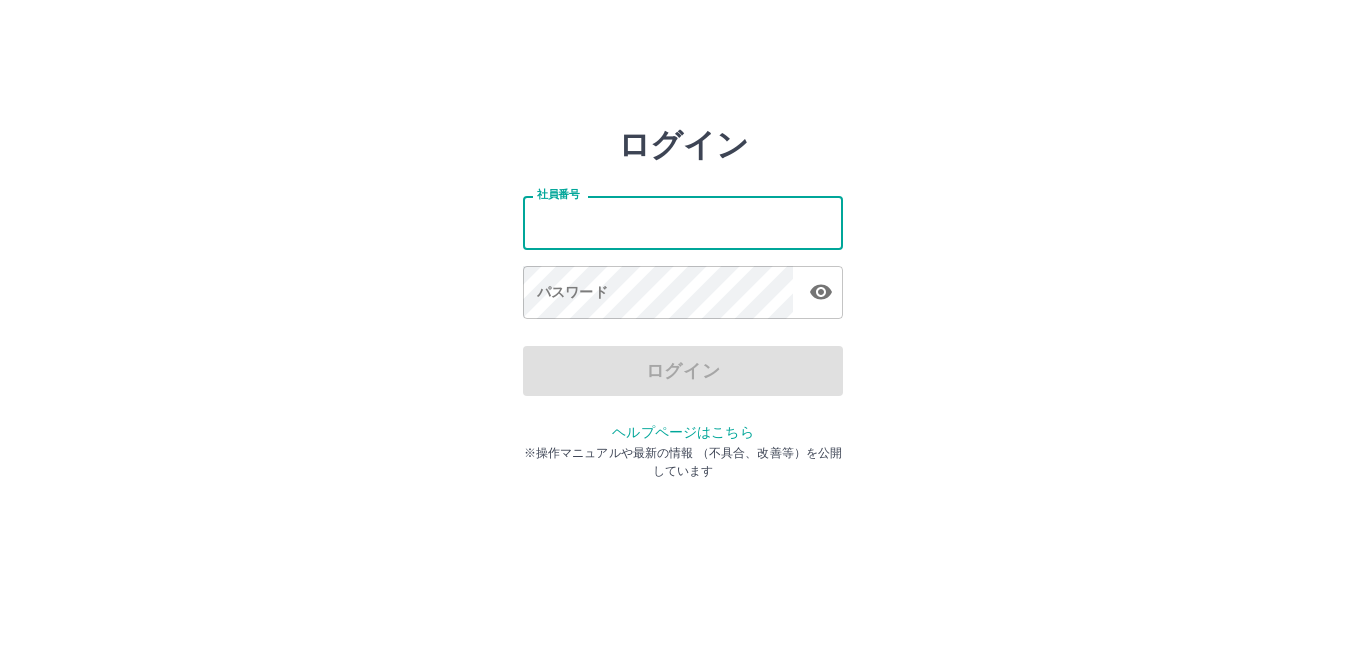 type on "*******" 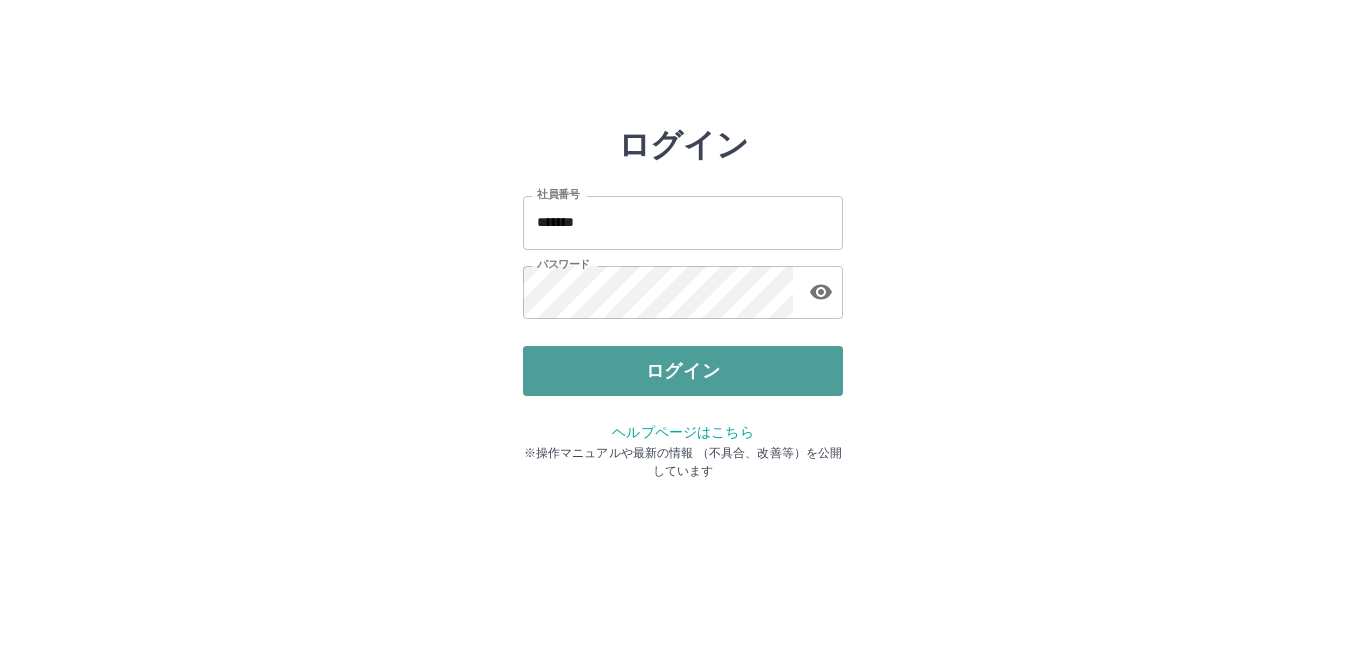 click on "ログイン" at bounding box center (683, 371) 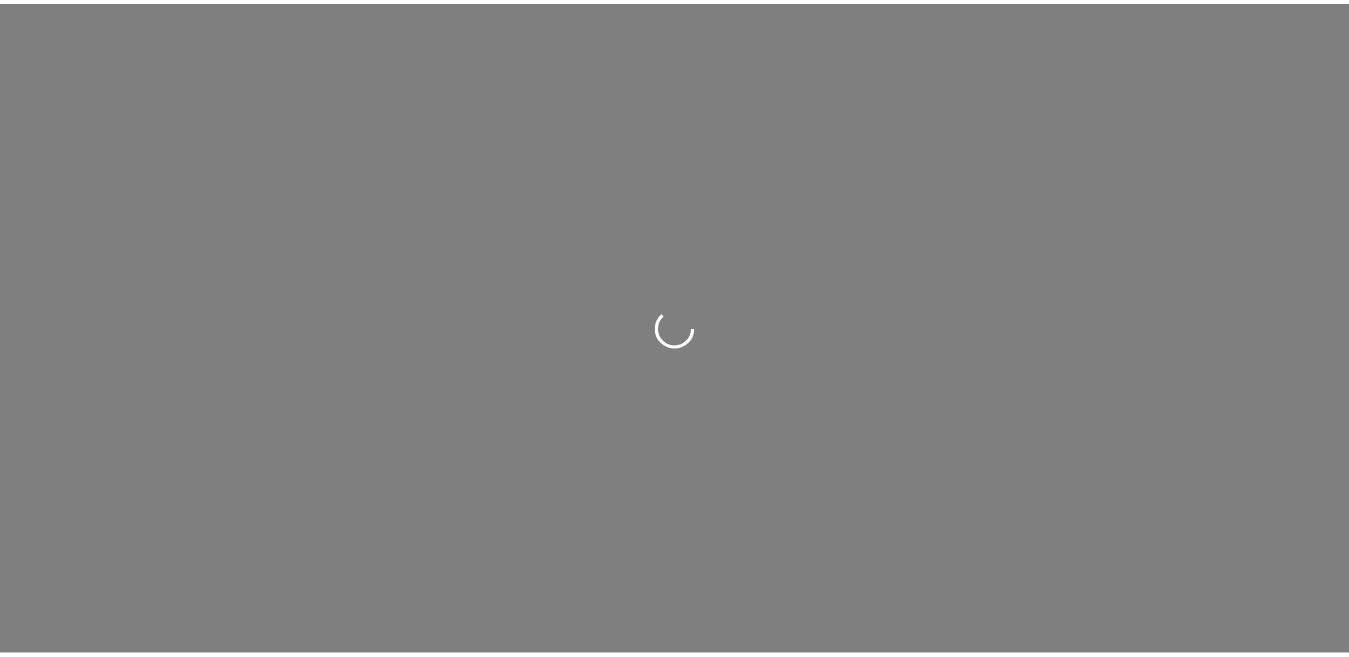 scroll, scrollTop: 0, scrollLeft: 0, axis: both 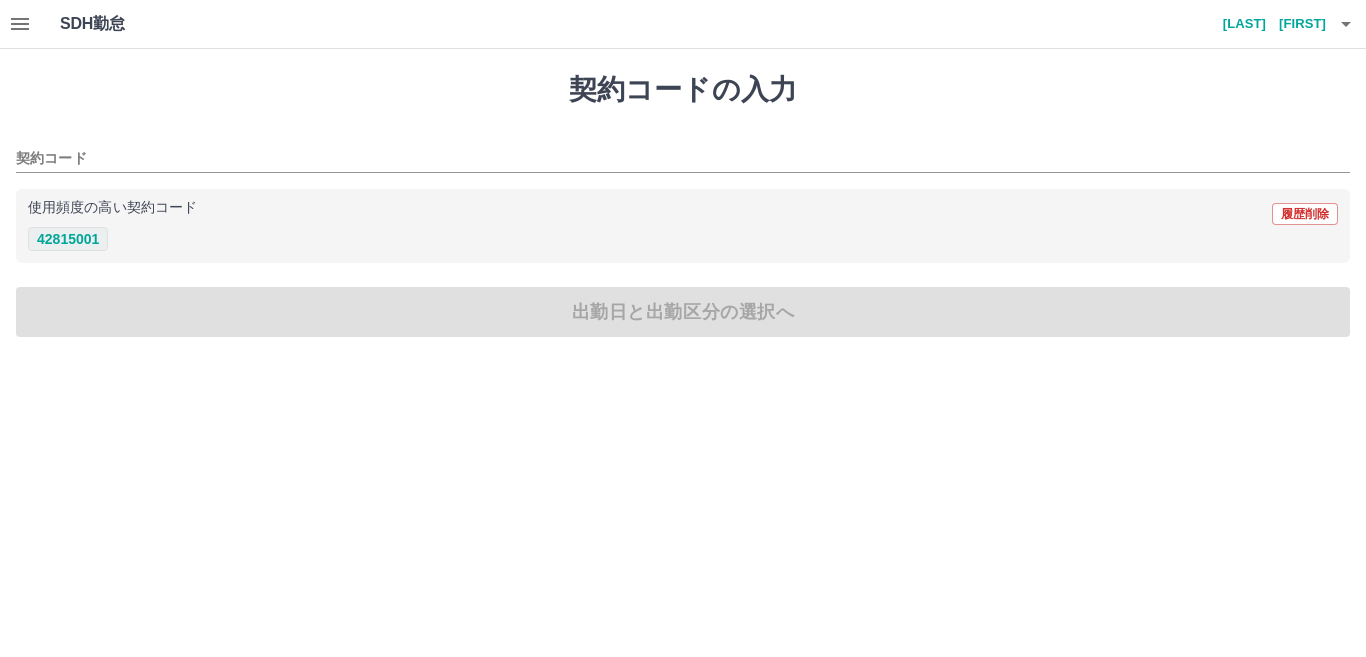 click on "42815001" at bounding box center (68, 239) 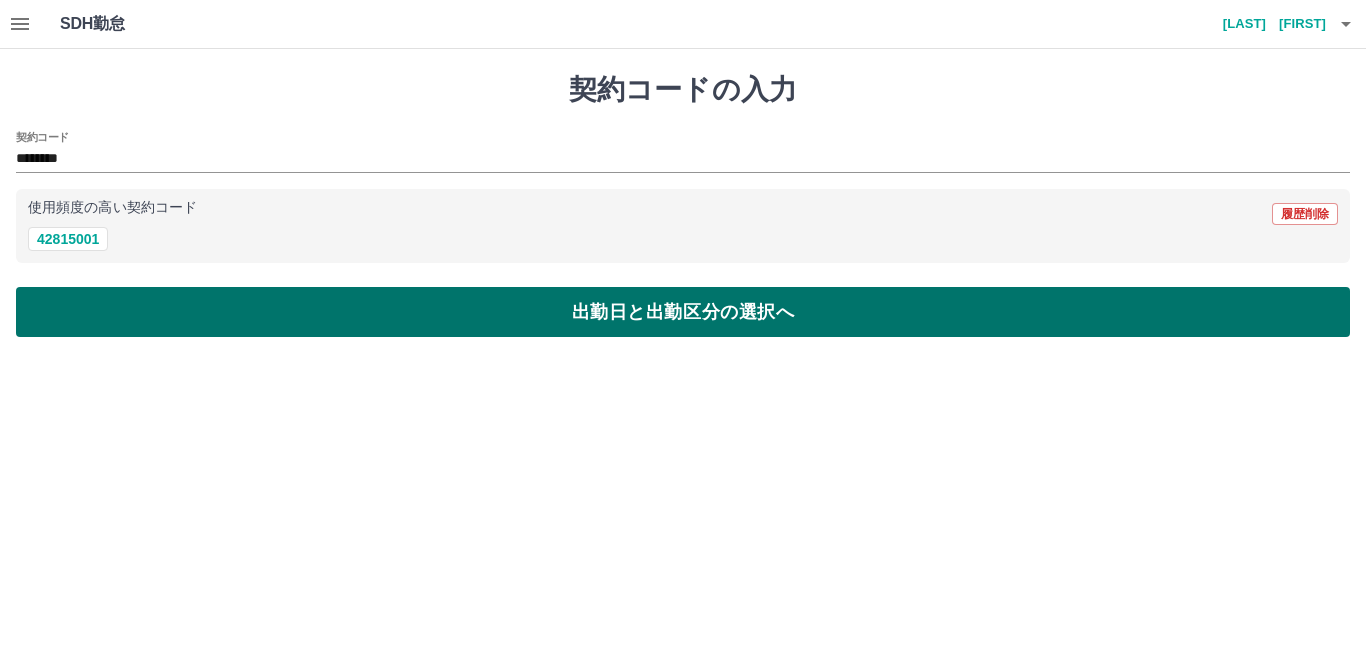 click on "出勤日と出勤区分の選択へ" at bounding box center [683, 312] 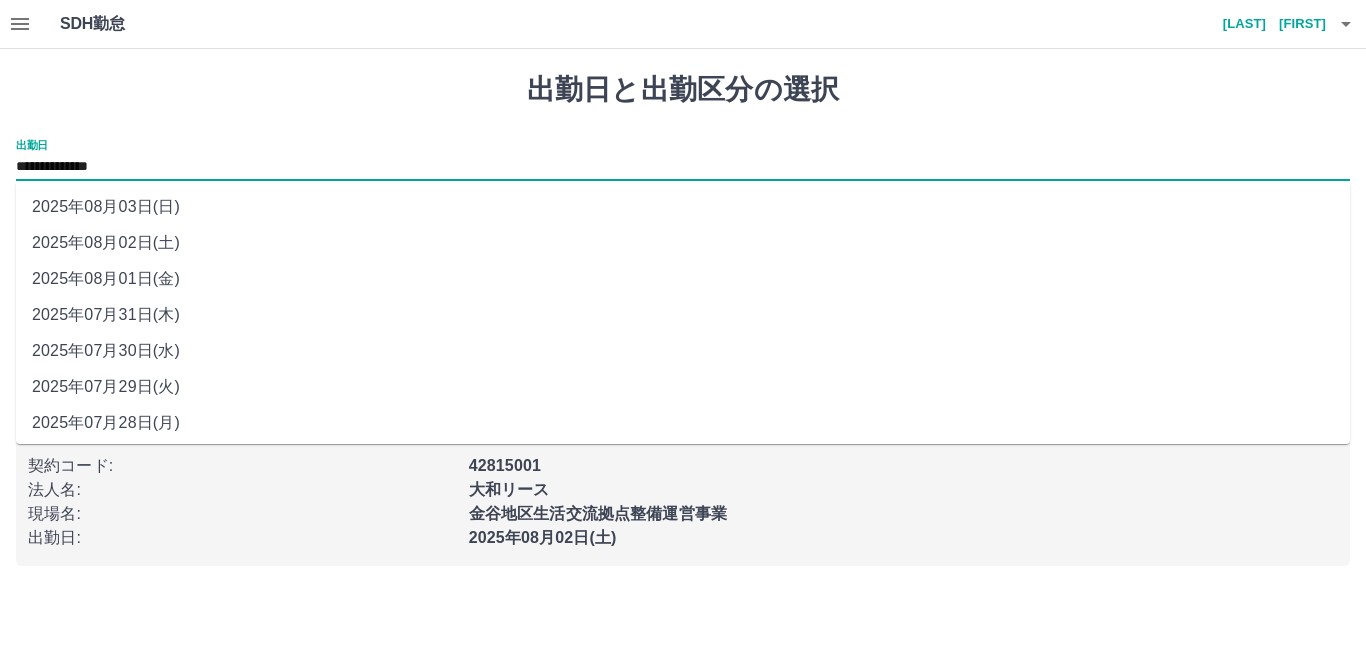 click on "**********" at bounding box center [683, 167] 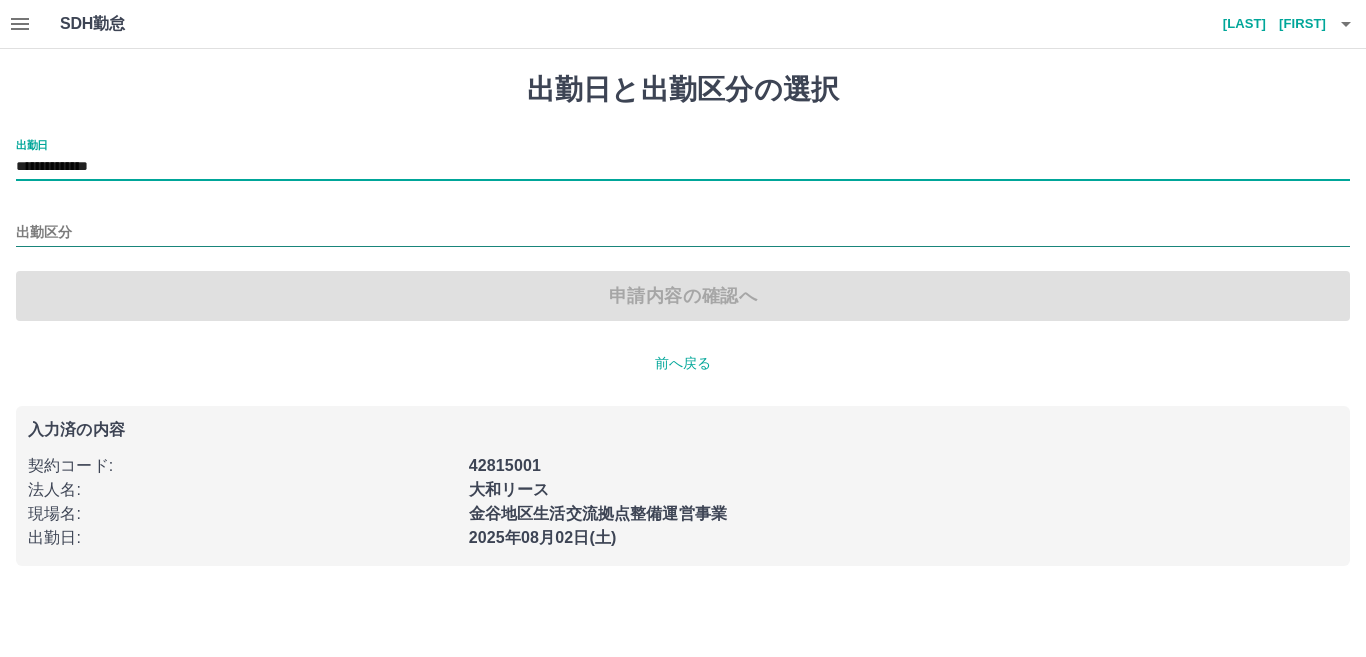 click on "出勤区分" at bounding box center (683, 233) 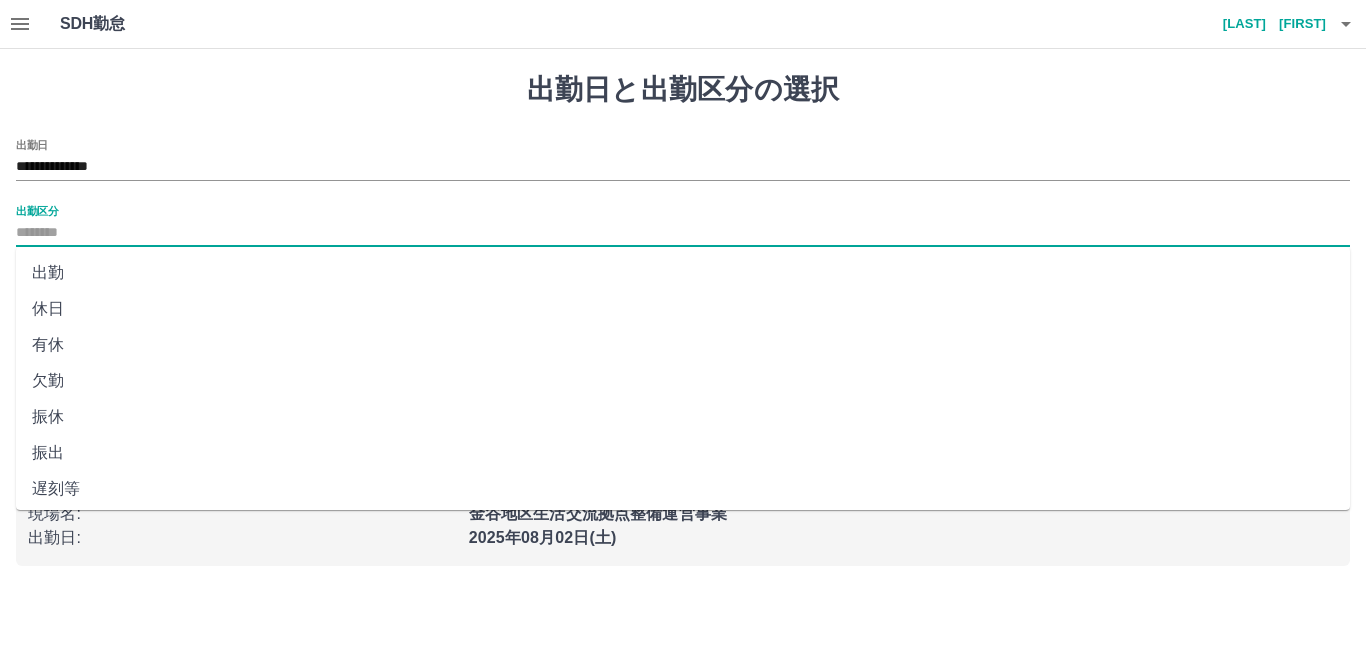 click on "出勤" at bounding box center (683, 273) 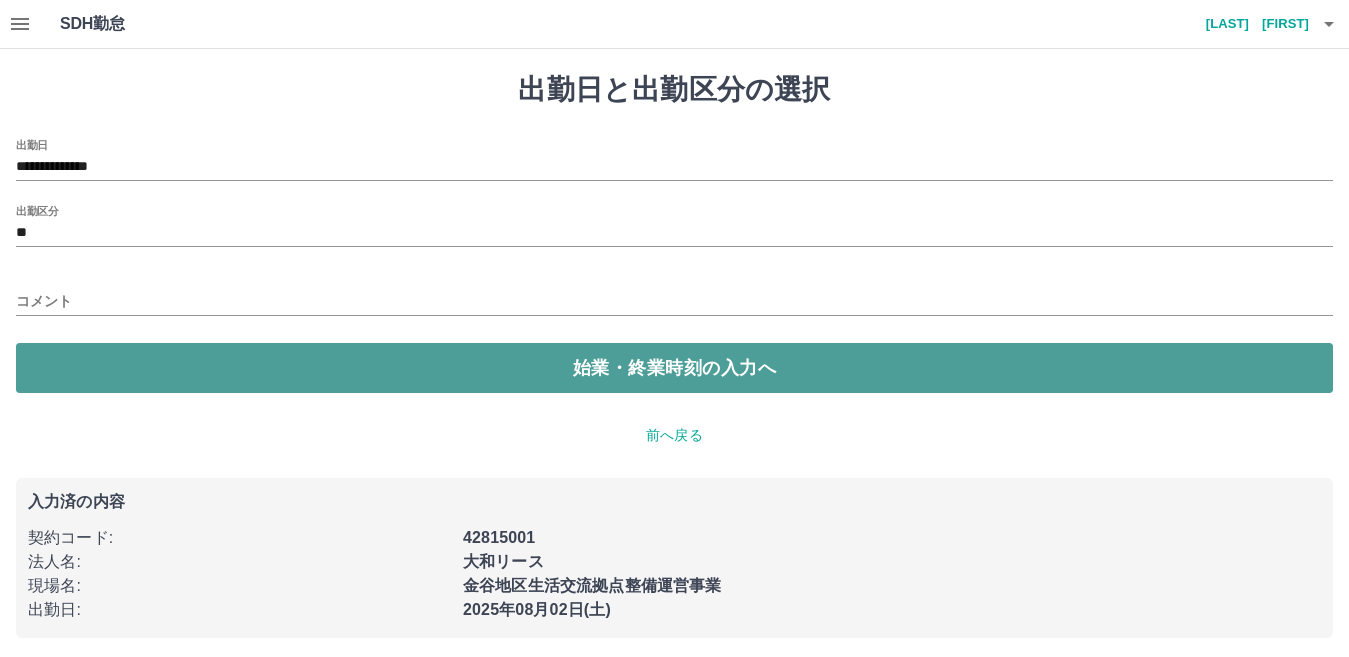 click on "始業・終業時刻の入力へ" at bounding box center (674, 368) 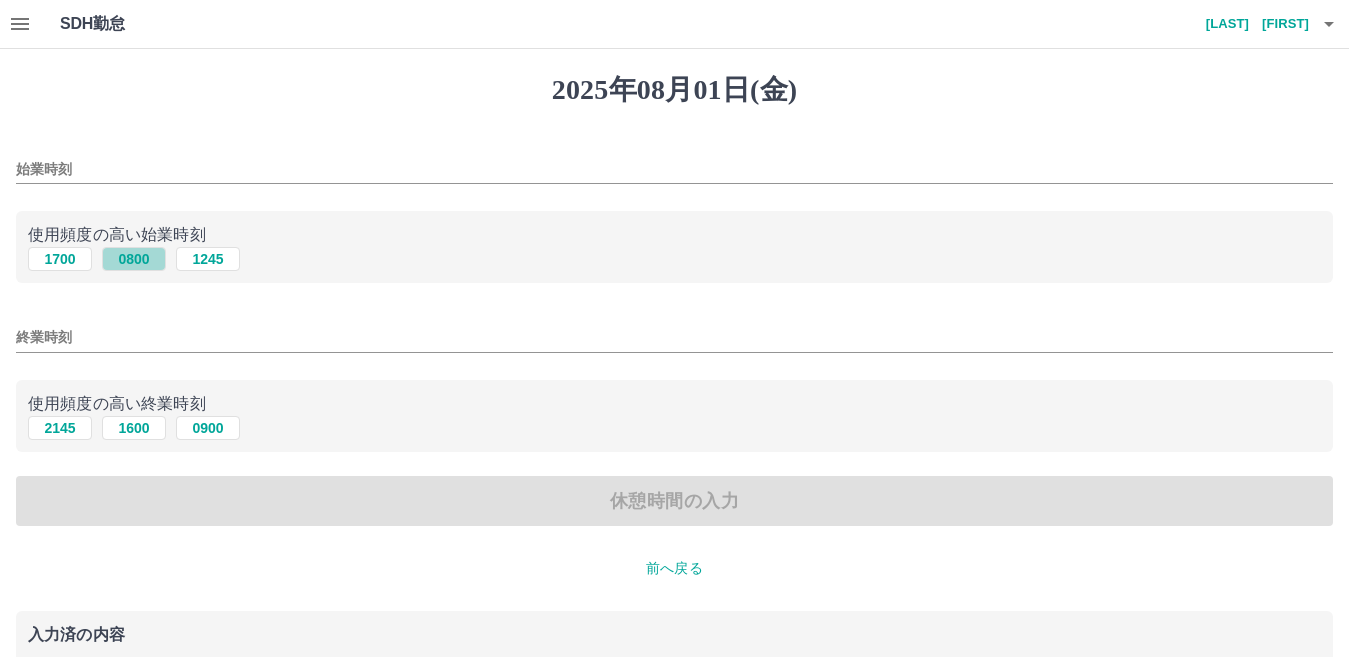 click on "0800" at bounding box center (134, 259) 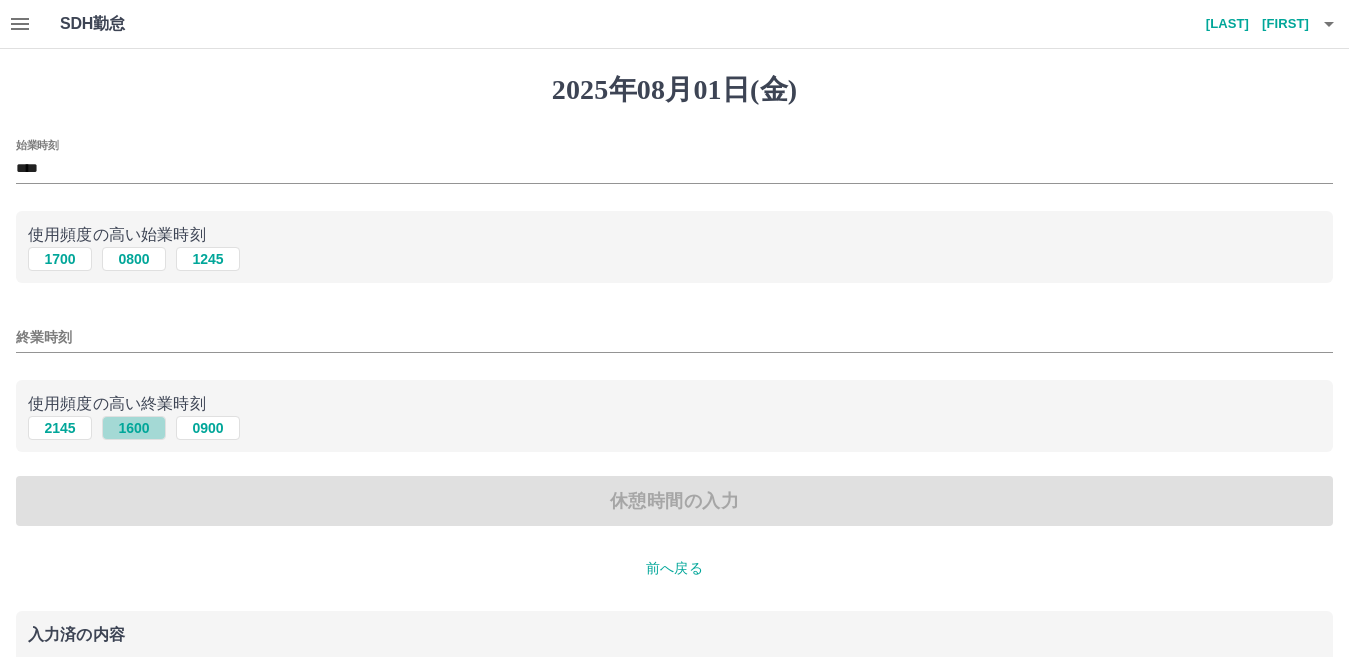 click on "1600" at bounding box center [134, 428] 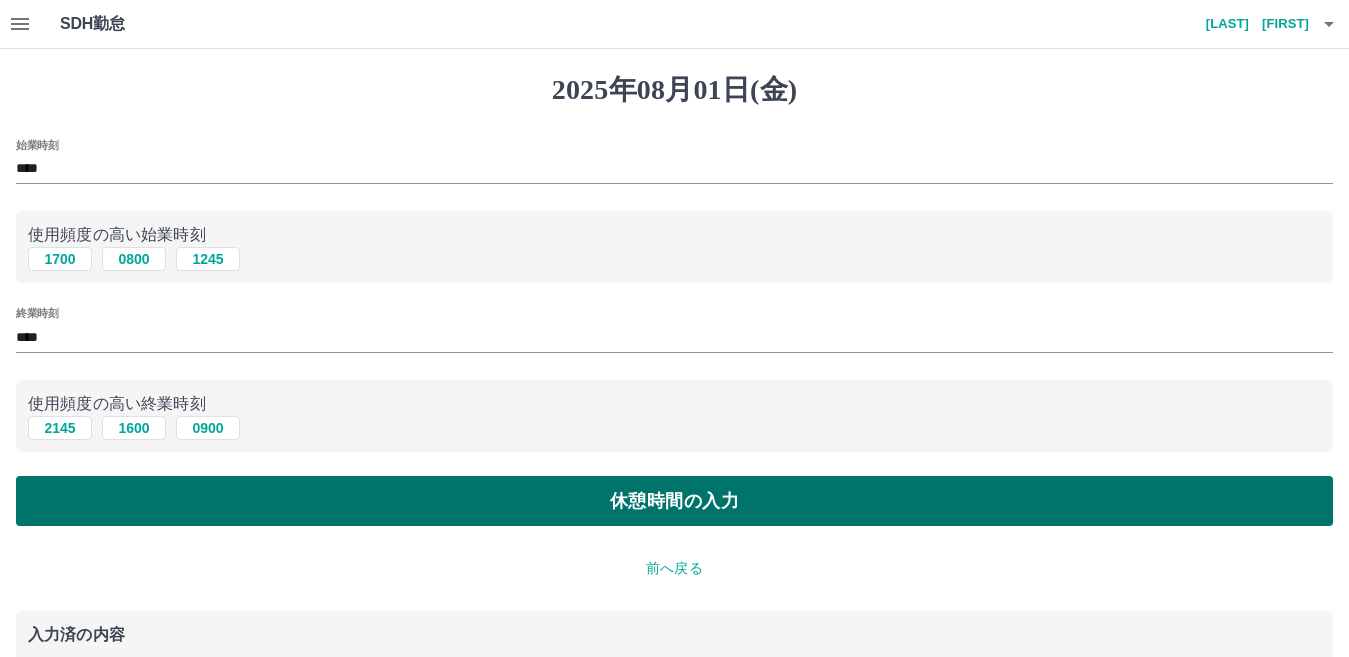 click on "休憩時間の入力" at bounding box center [674, 501] 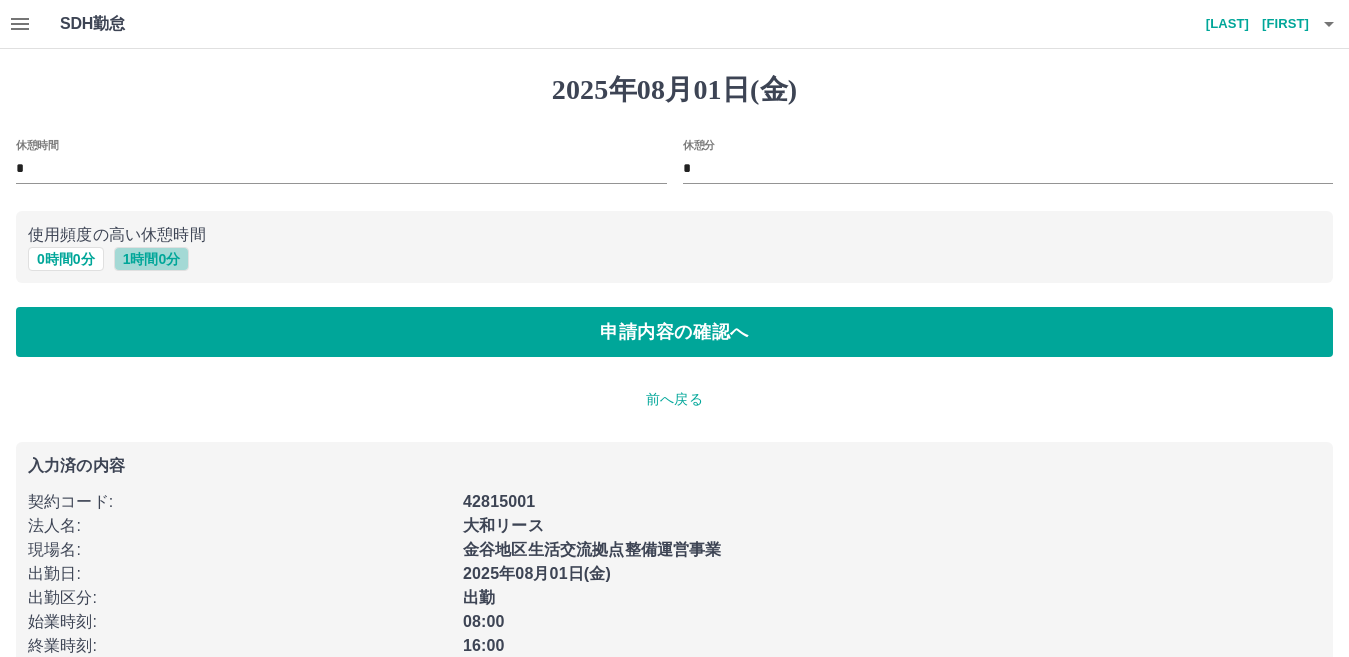 click on "1 時間 0 分" at bounding box center (152, 259) 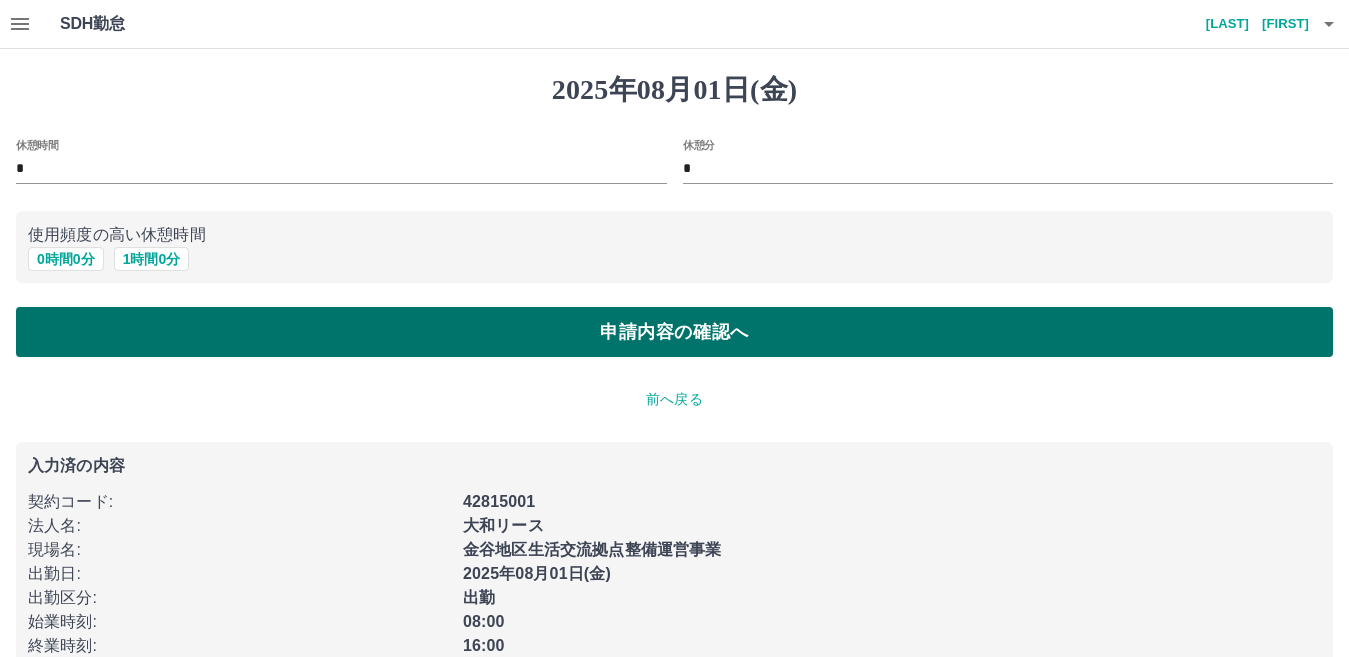click on "申請内容の確認へ" at bounding box center (674, 332) 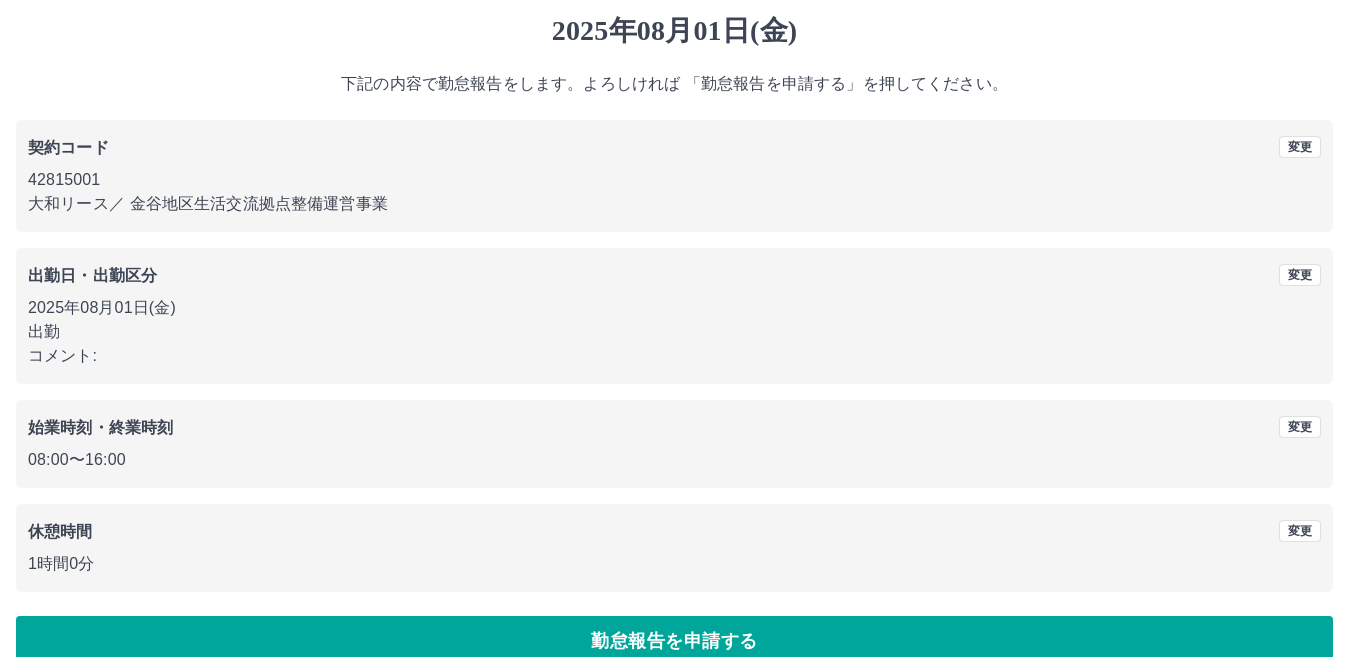 scroll, scrollTop: 92, scrollLeft: 0, axis: vertical 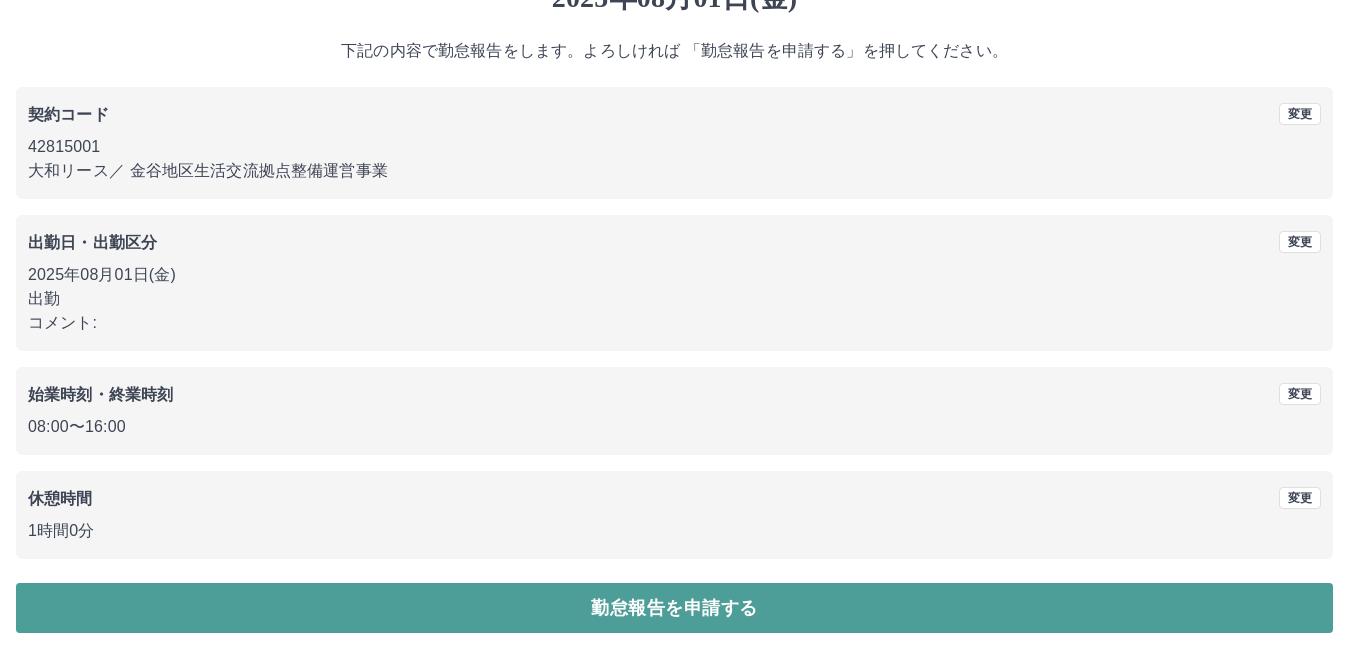 click on "勤怠報告を申請する" at bounding box center (674, 608) 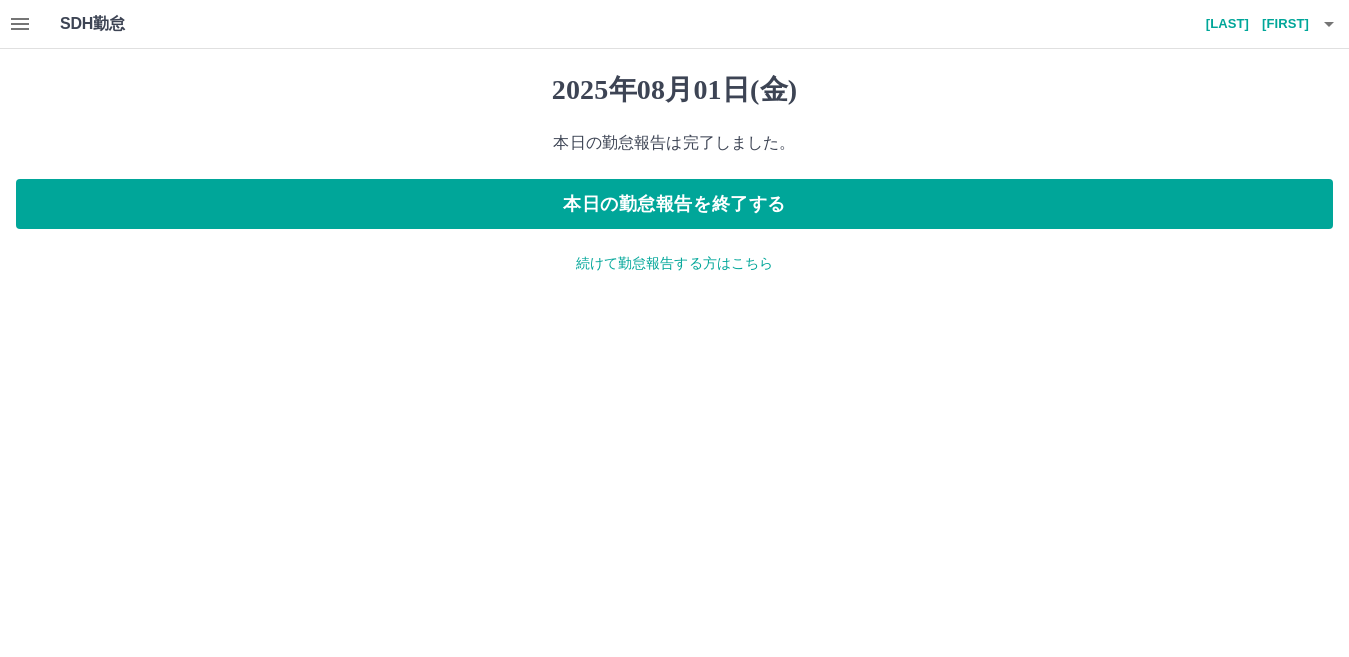 scroll, scrollTop: 0, scrollLeft: 0, axis: both 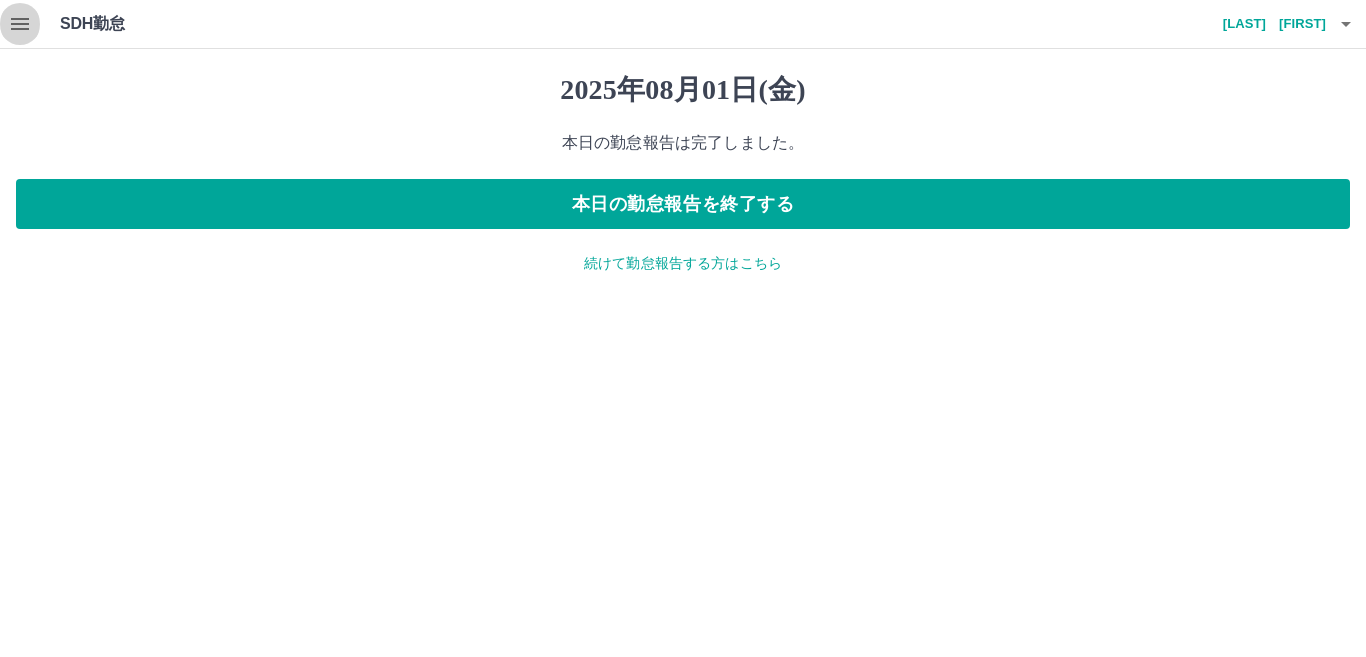 click 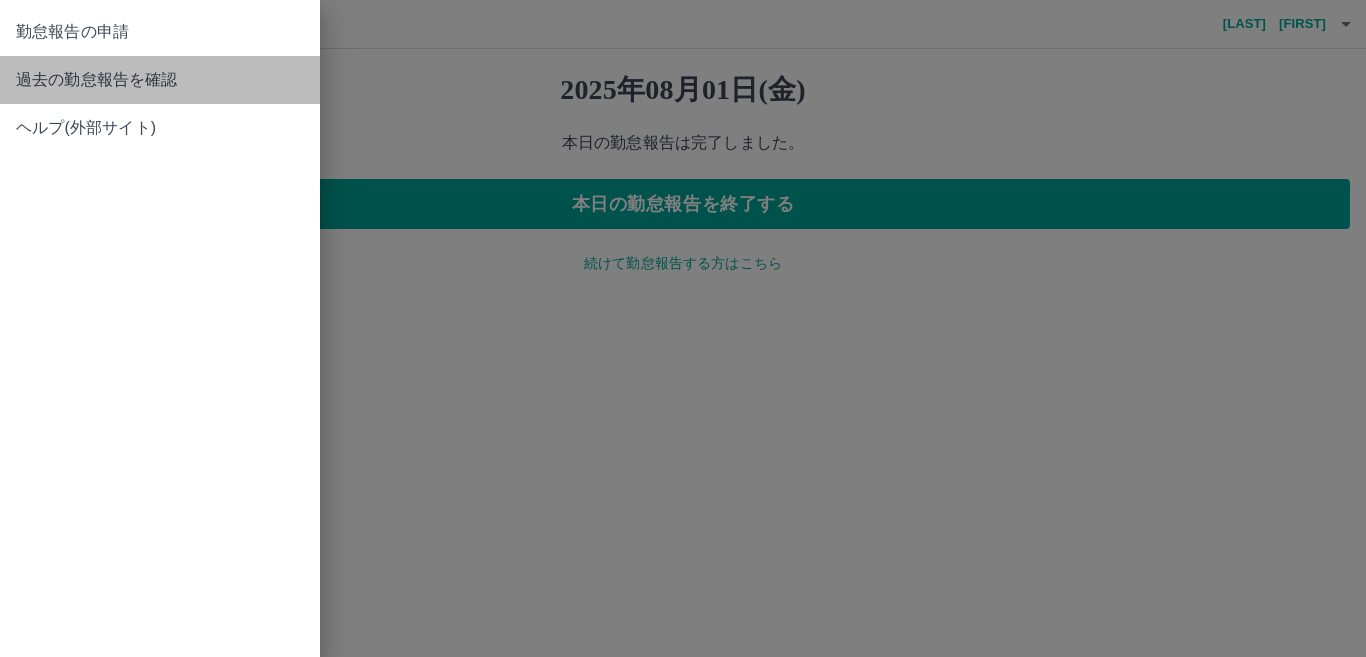 click on "過去の勤怠報告を確認" at bounding box center [160, 80] 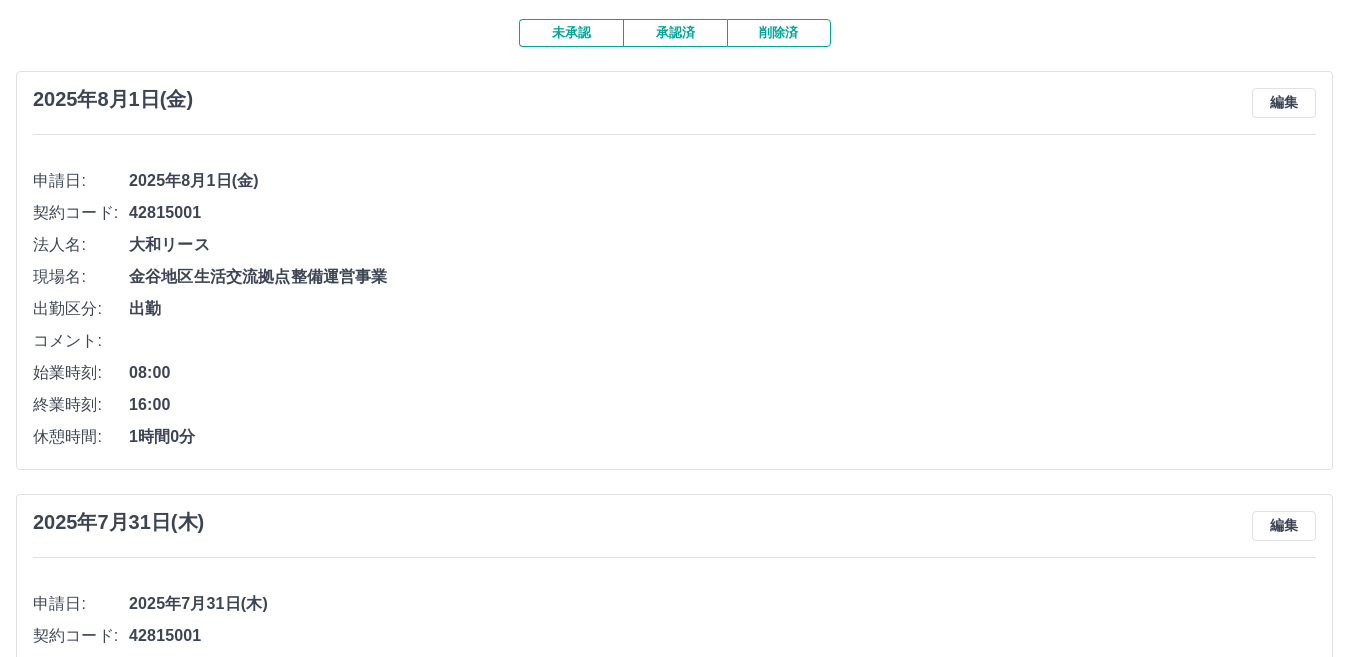 scroll, scrollTop: 0, scrollLeft: 0, axis: both 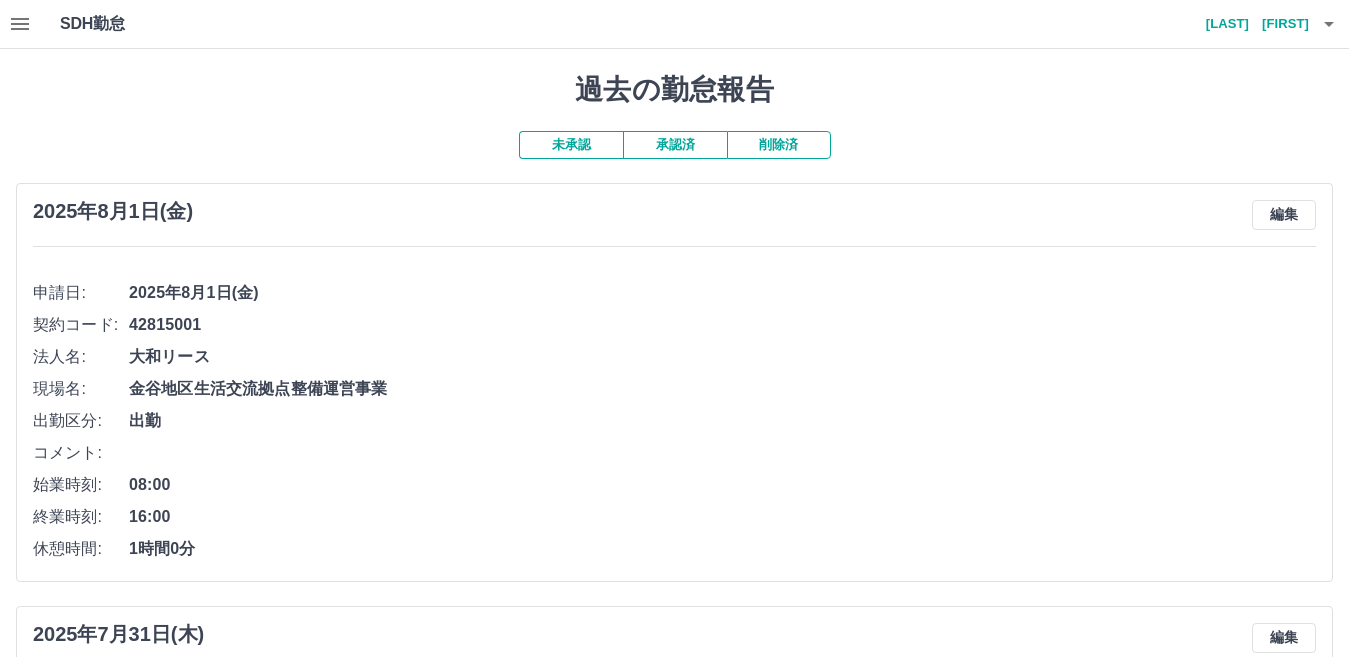 click on "承認済" at bounding box center [675, 145] 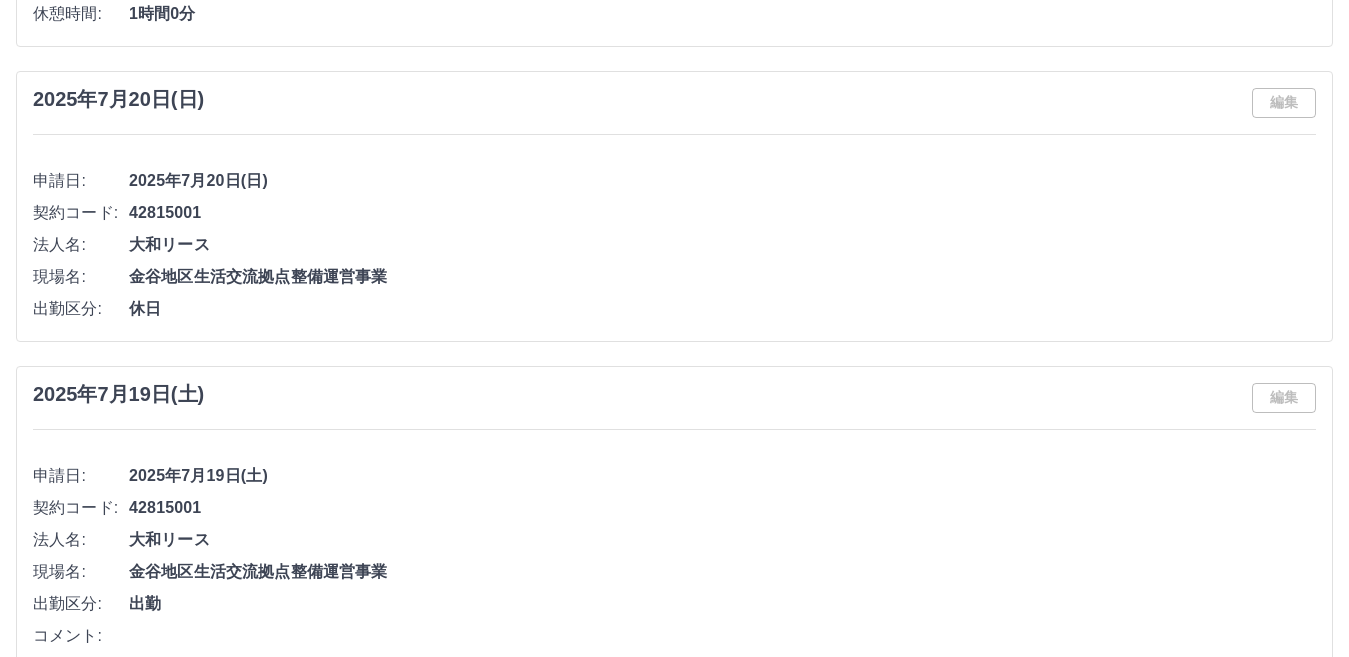 scroll, scrollTop: 2100, scrollLeft: 0, axis: vertical 